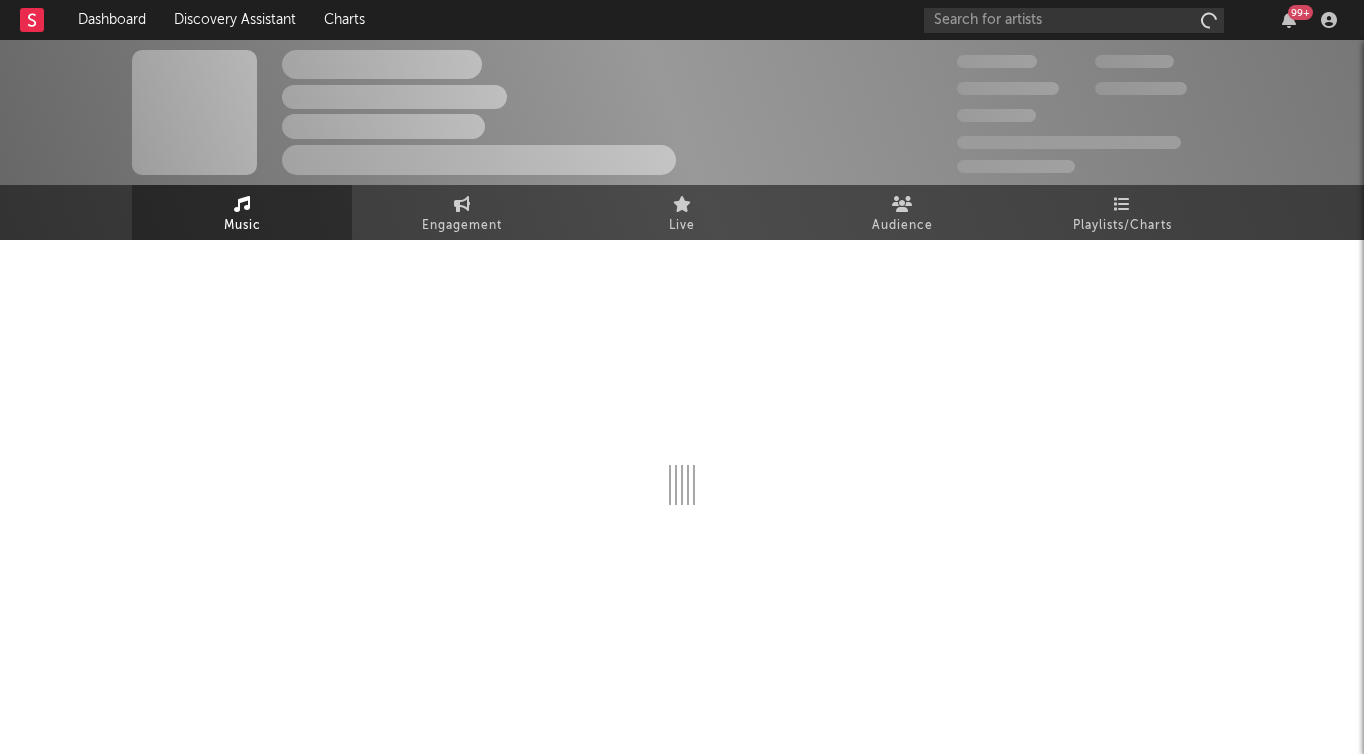 scroll, scrollTop: 0, scrollLeft: 0, axis: both 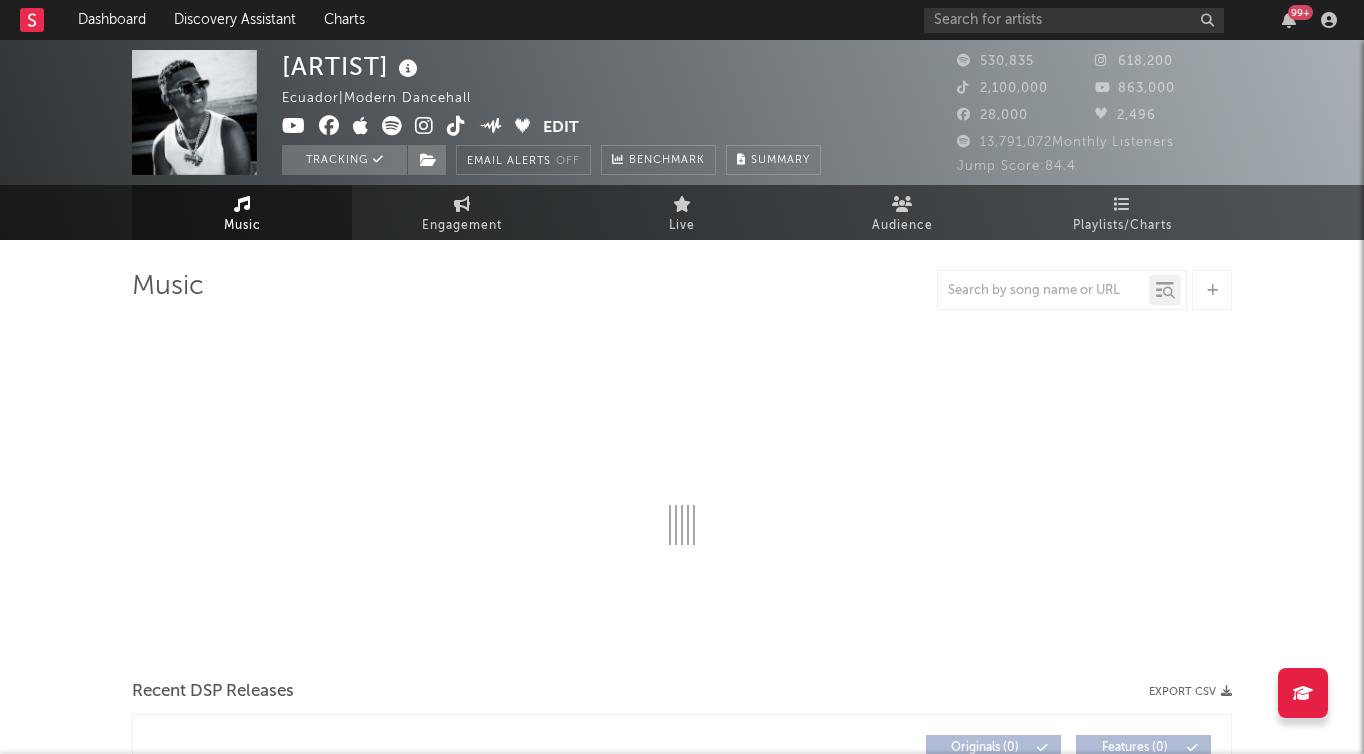 select on "6m" 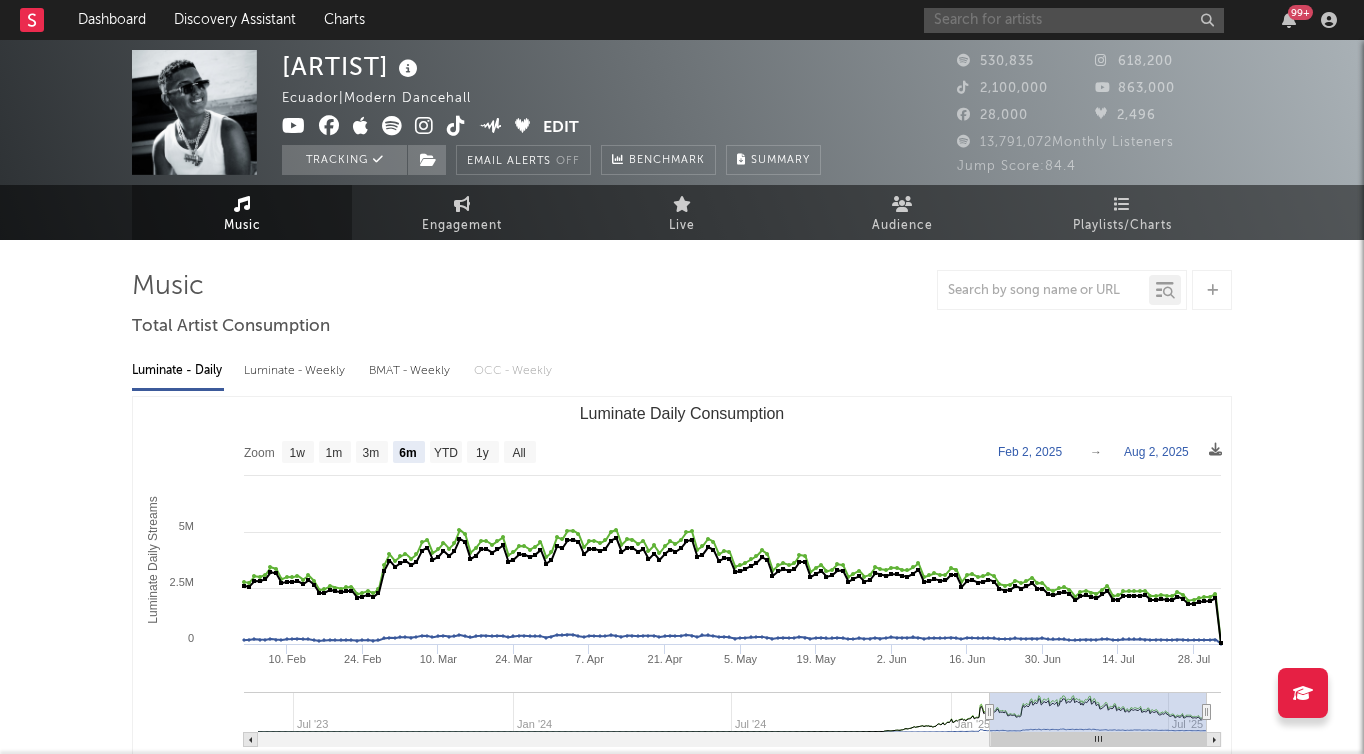 click at bounding box center [1074, 20] 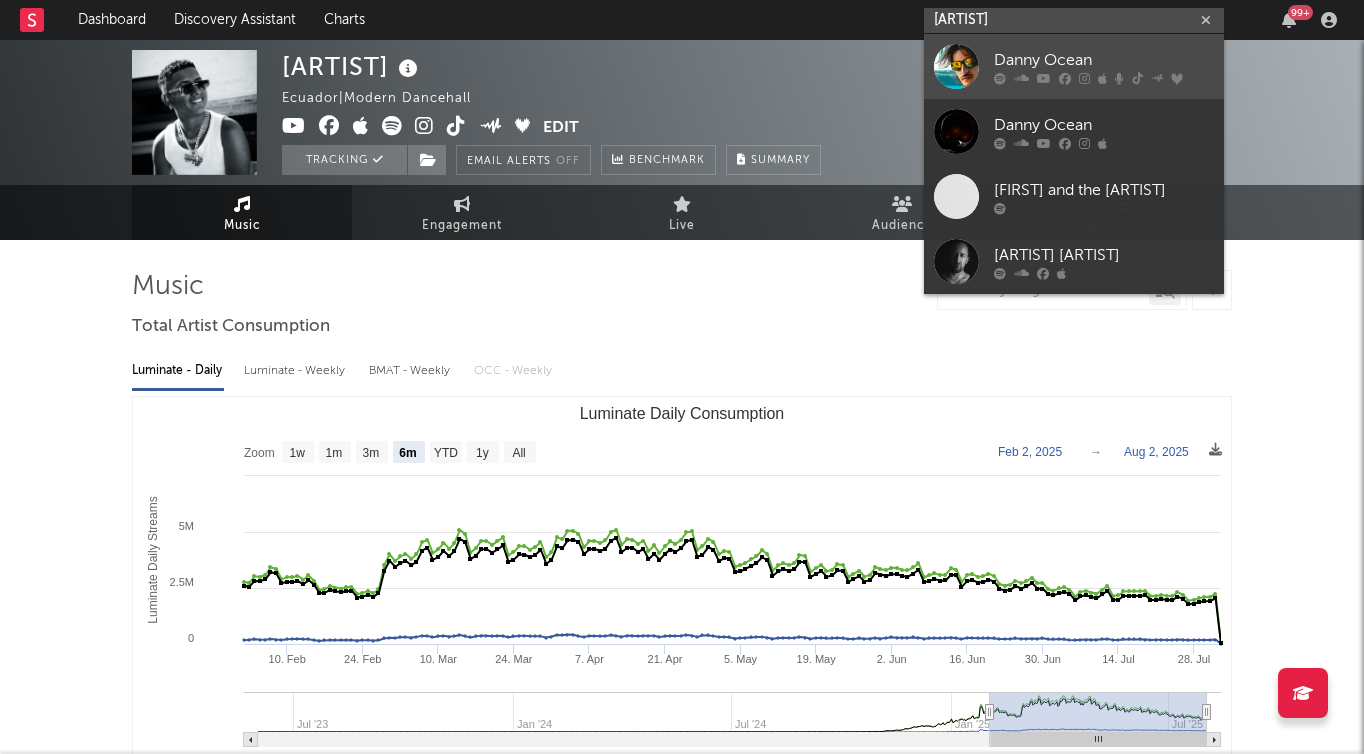 type on "[ARTIST]" 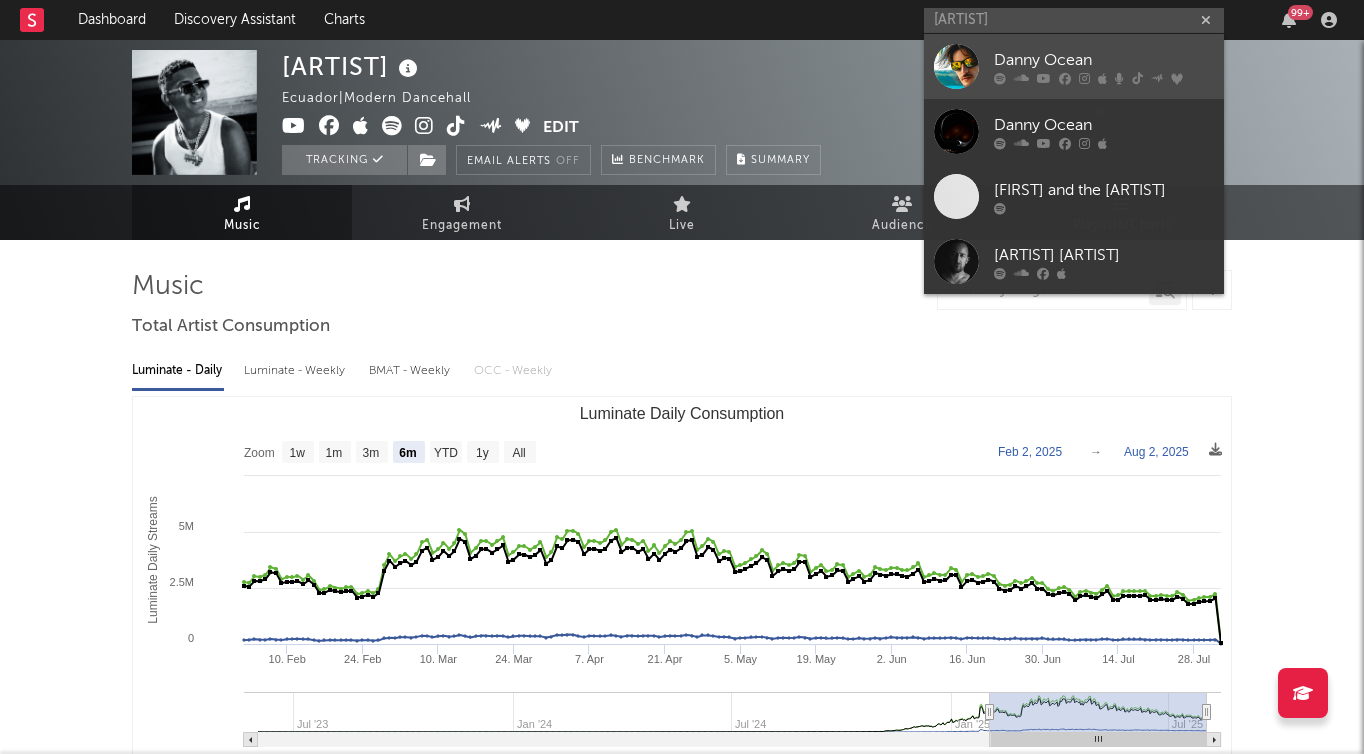 click at bounding box center (956, 66) 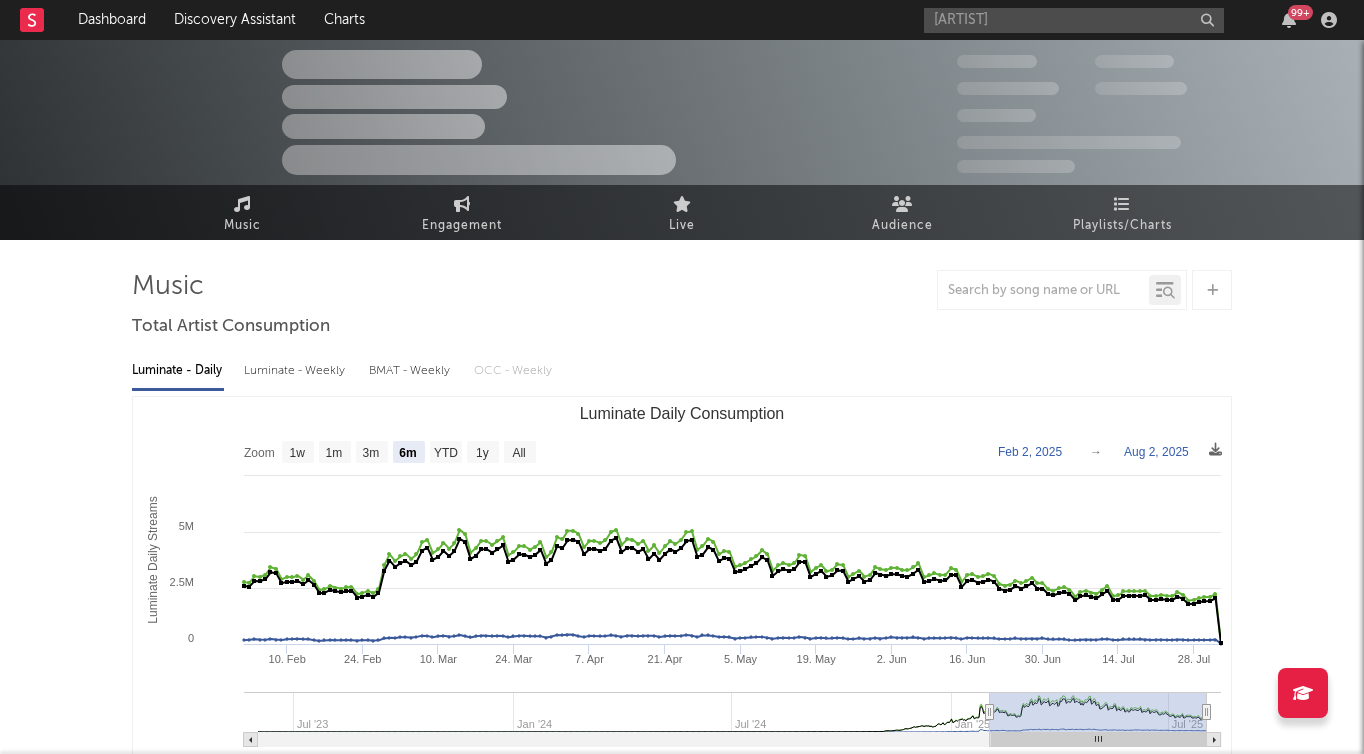 type 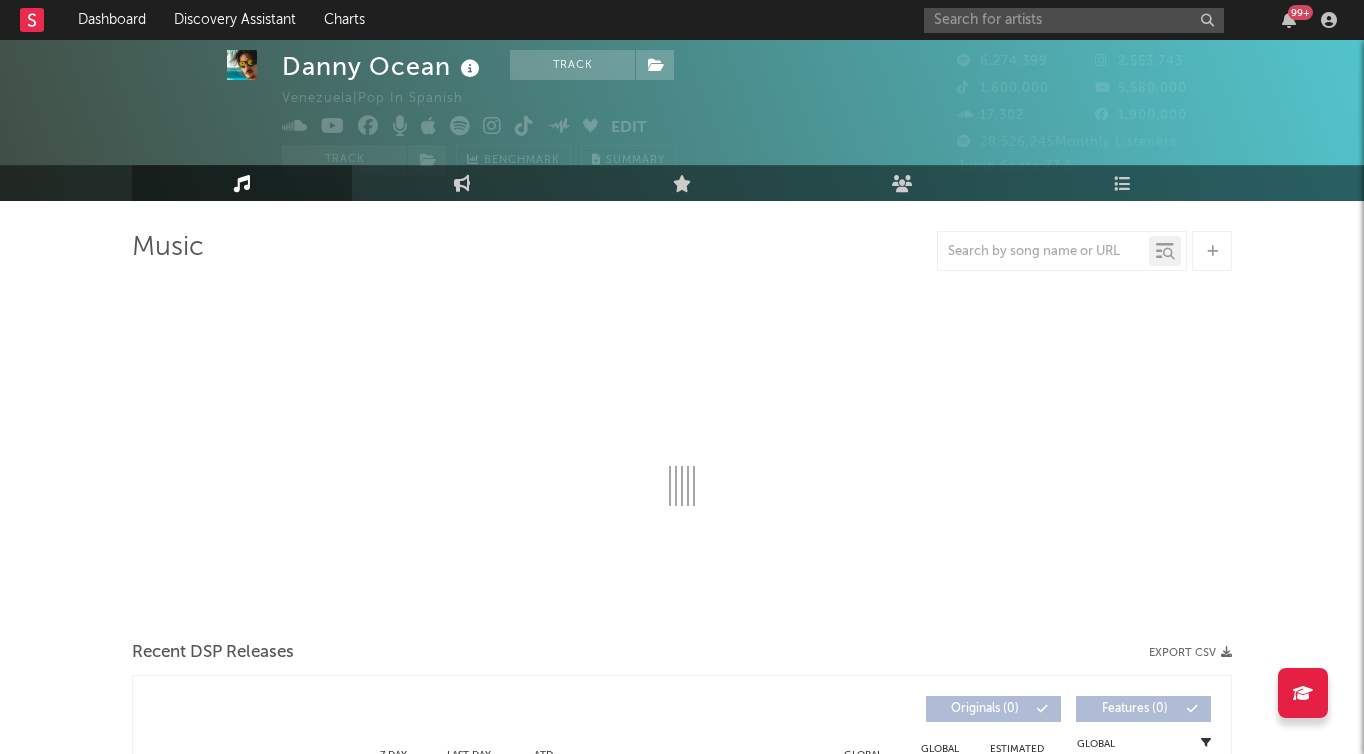 scroll, scrollTop: 51, scrollLeft: 0, axis: vertical 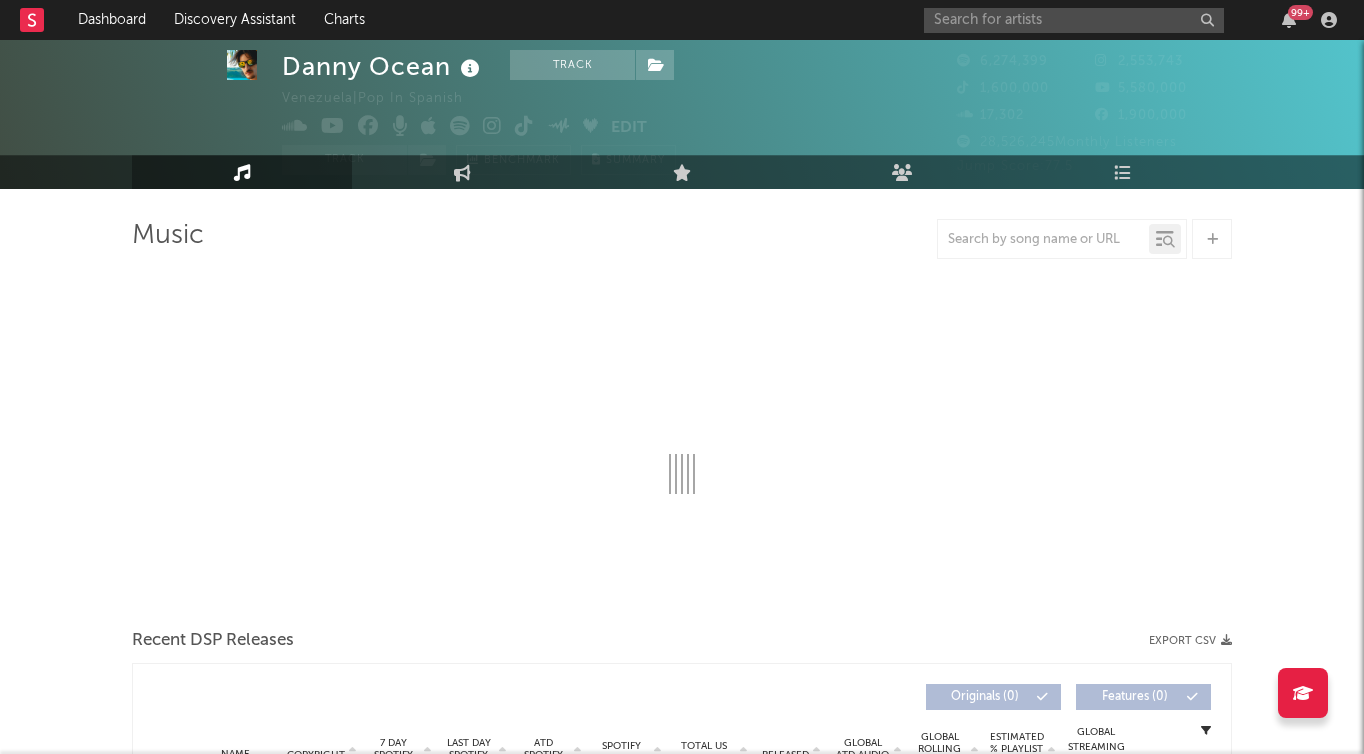 select on "6m" 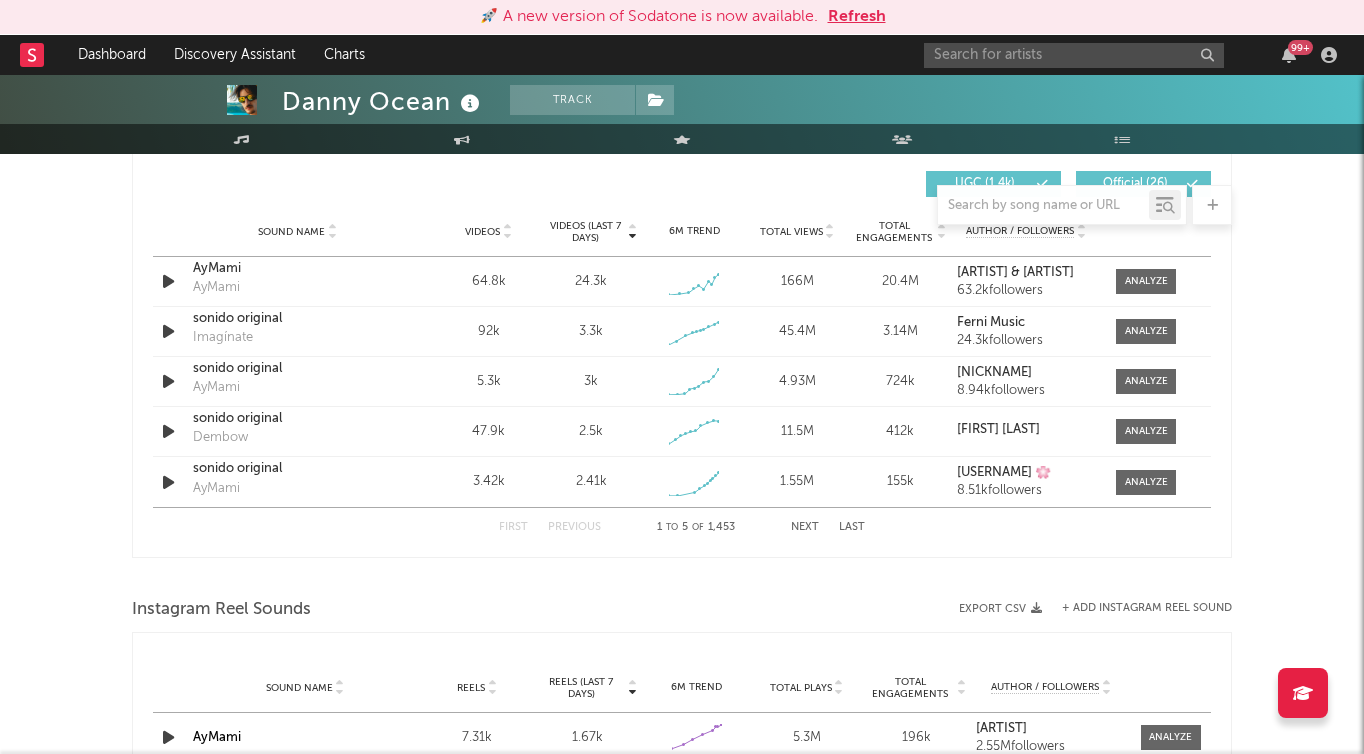 scroll, scrollTop: 1420, scrollLeft: 0, axis: vertical 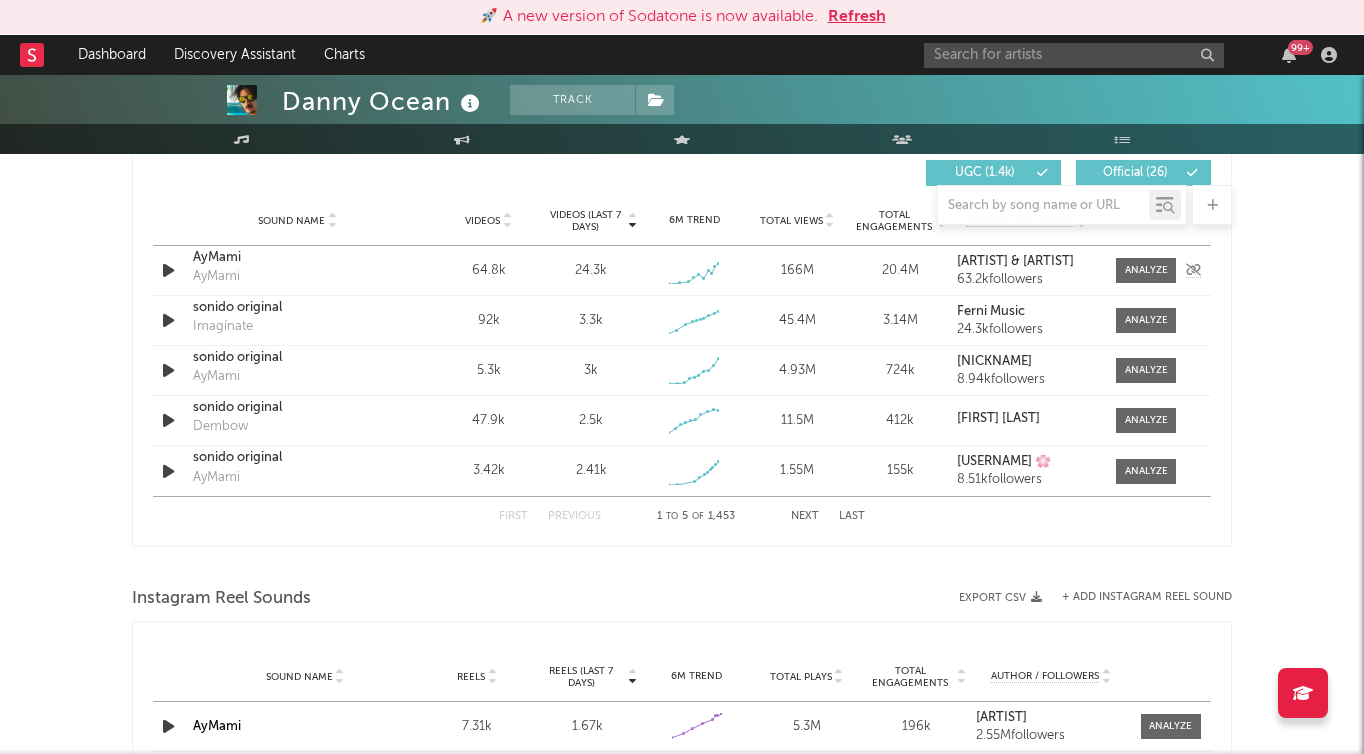 click at bounding box center [168, 270] 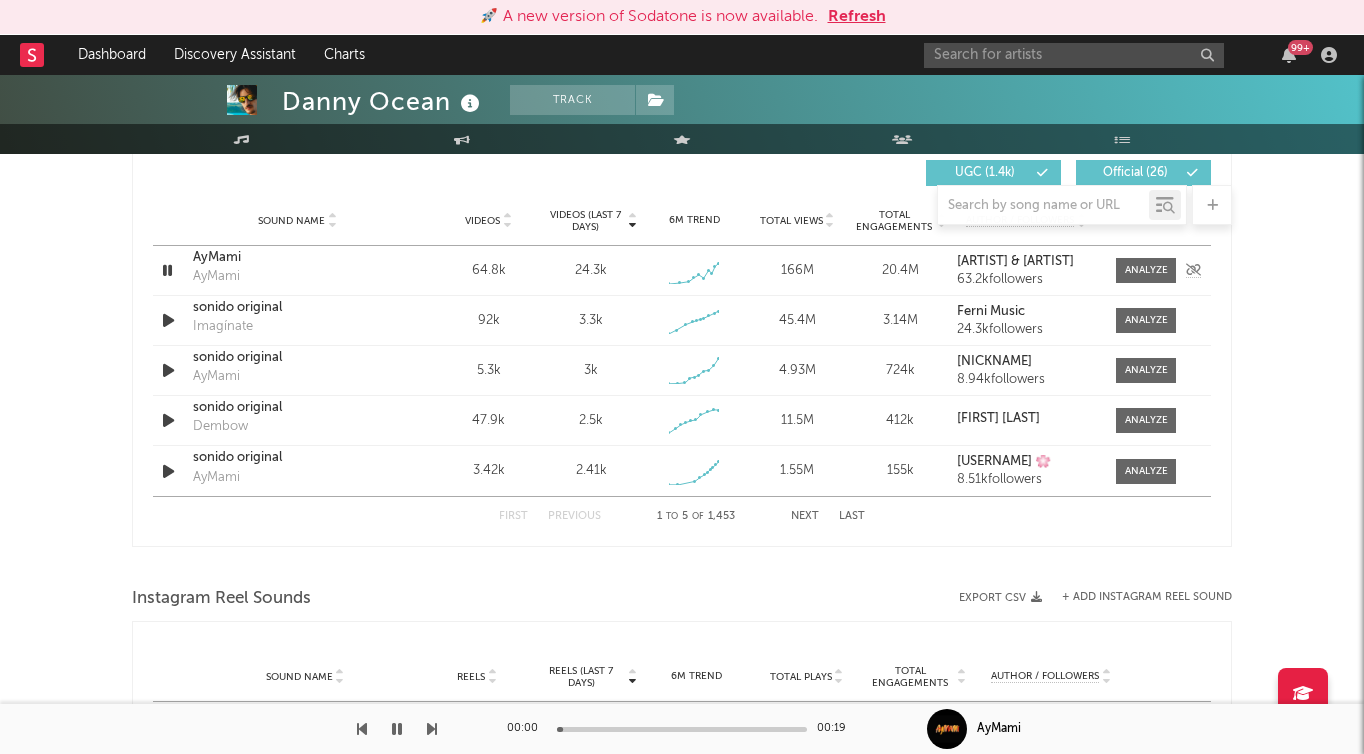 click at bounding box center [167, 270] 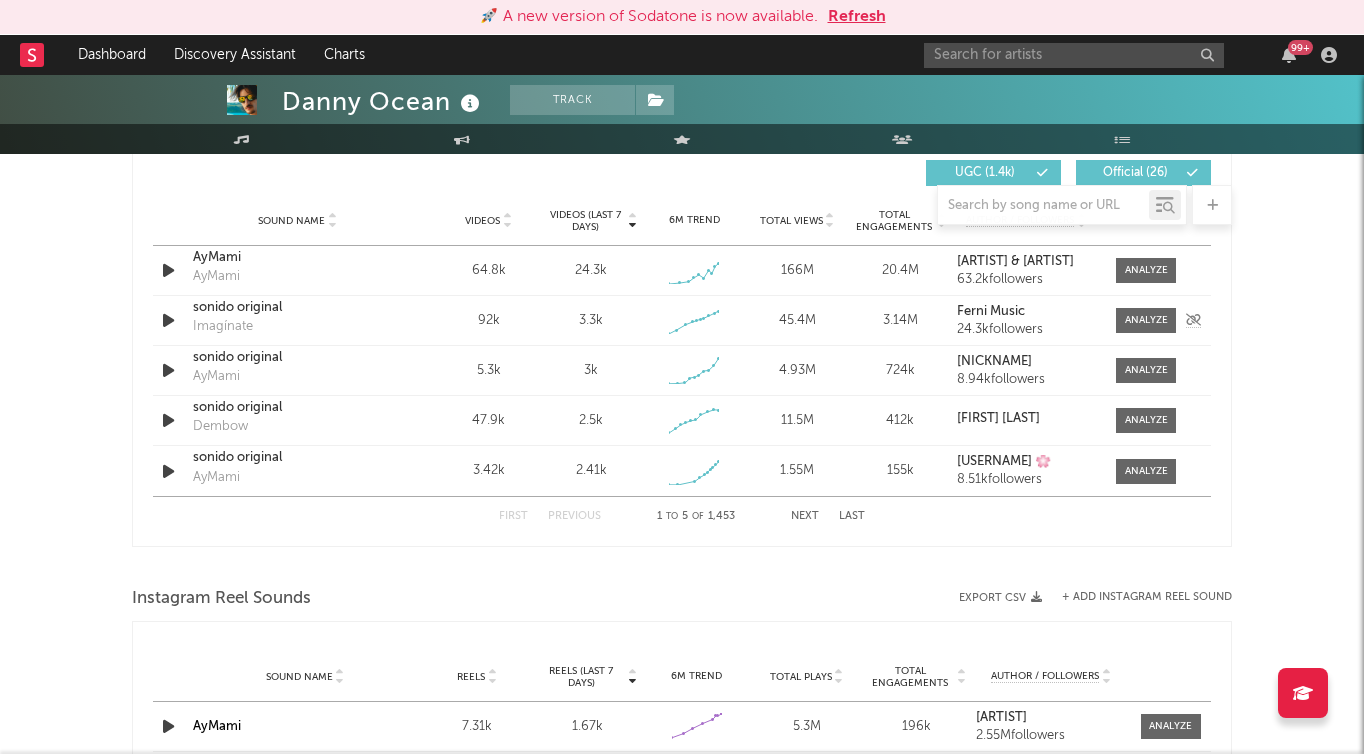 click at bounding box center (168, 320) 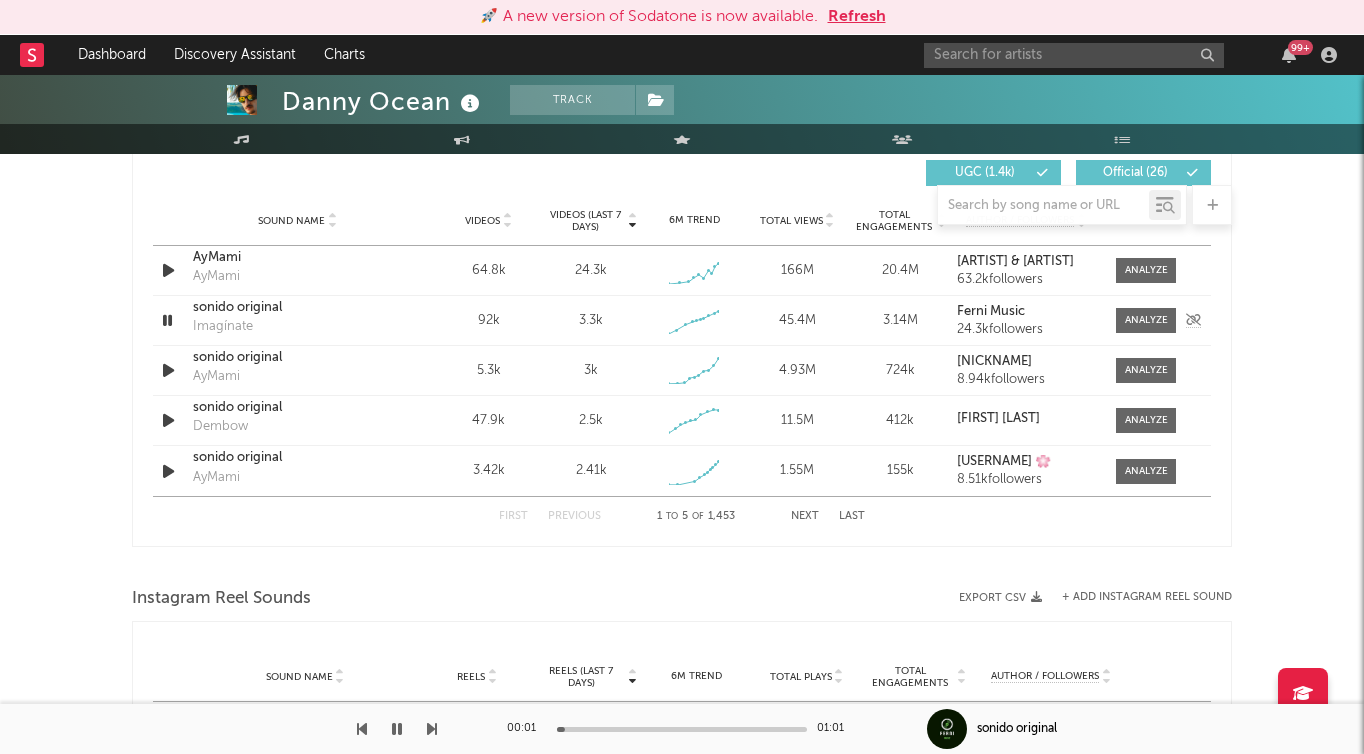click at bounding box center (167, 320) 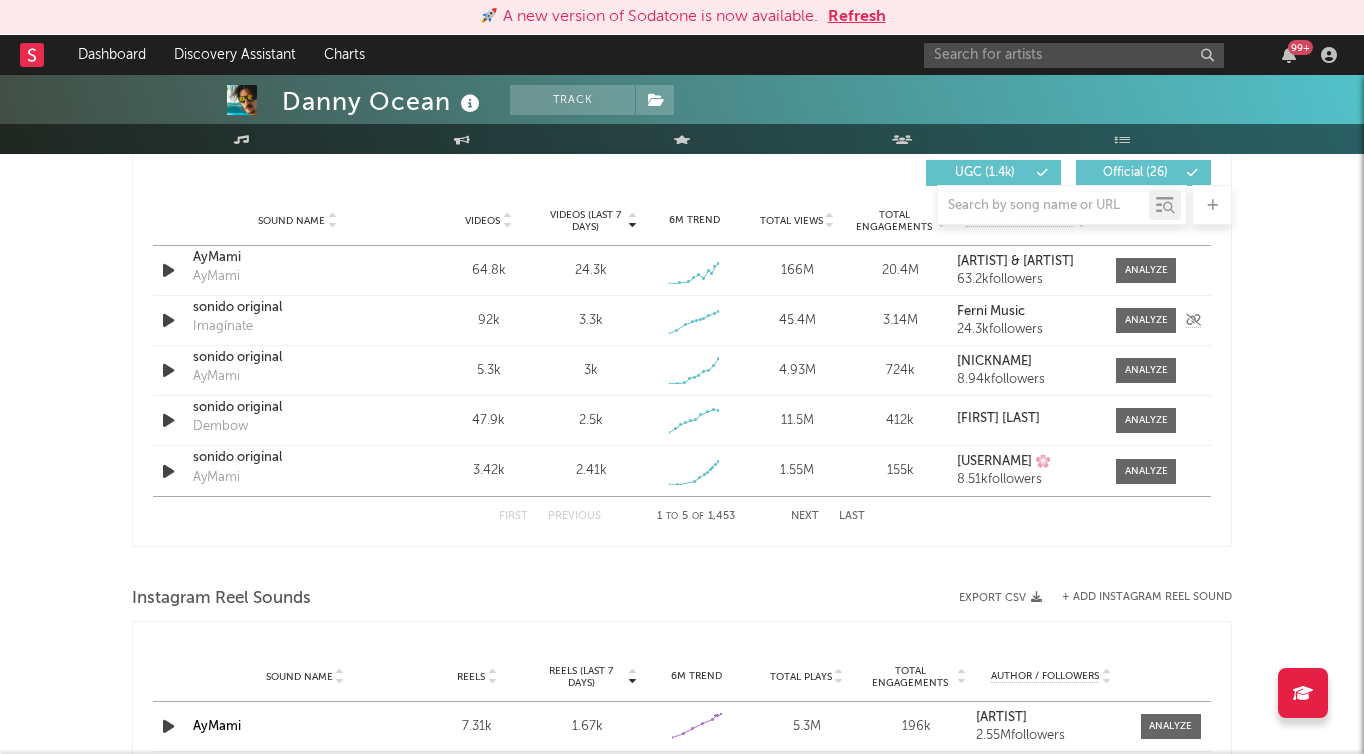 click at bounding box center [168, 320] 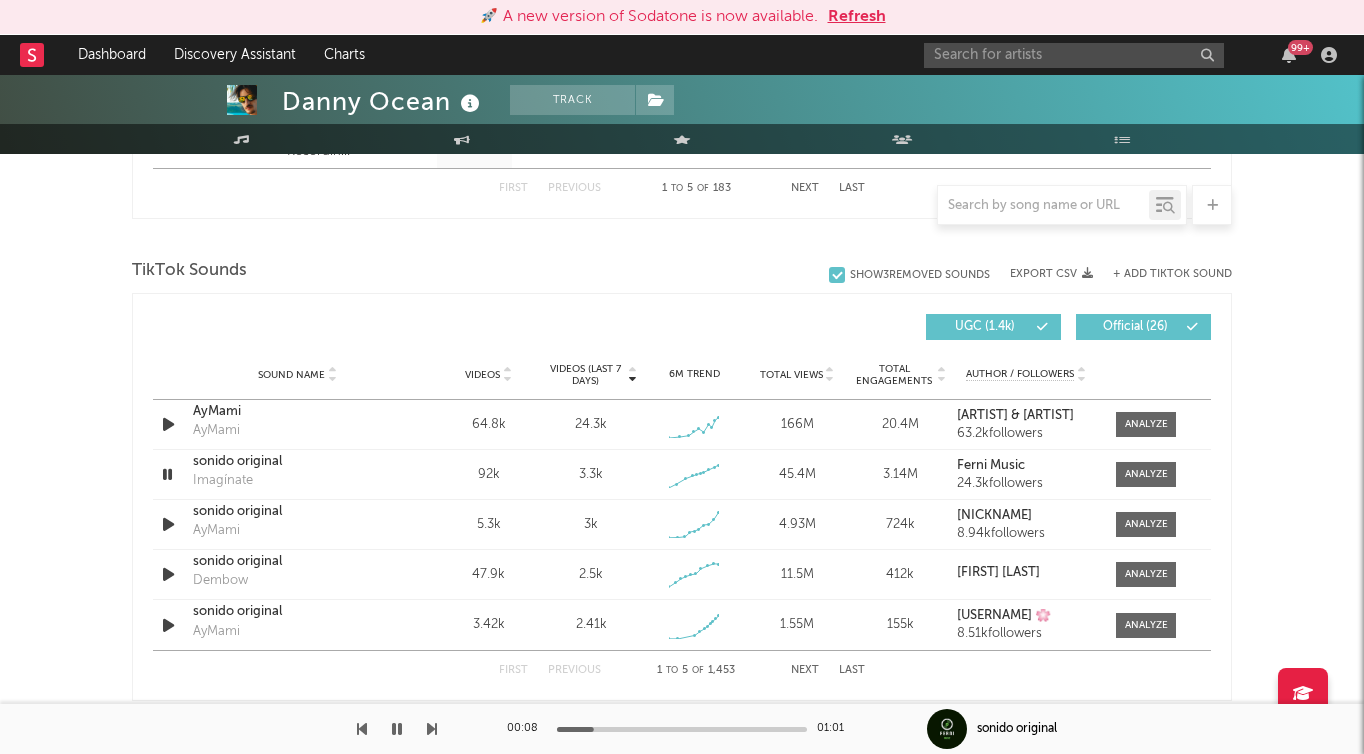 scroll, scrollTop: 1265, scrollLeft: 0, axis: vertical 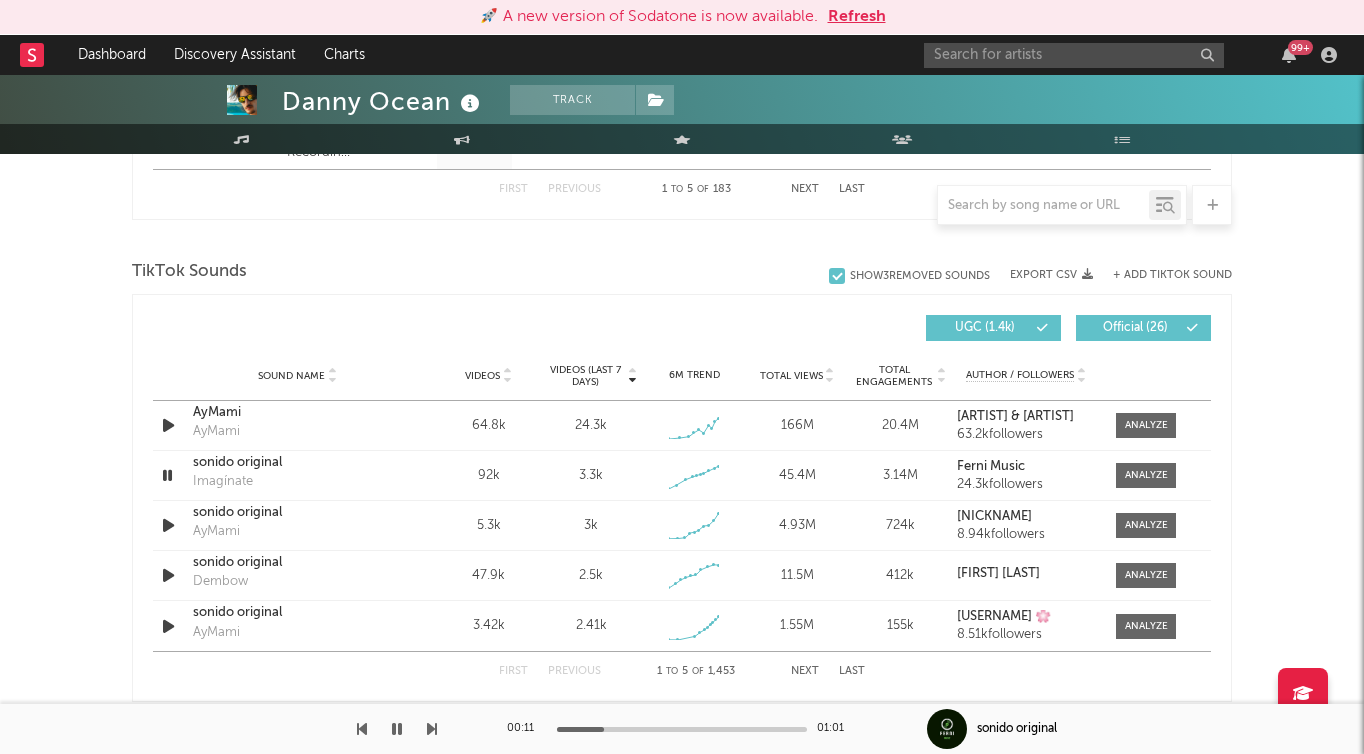 click at bounding box center [837, 276] 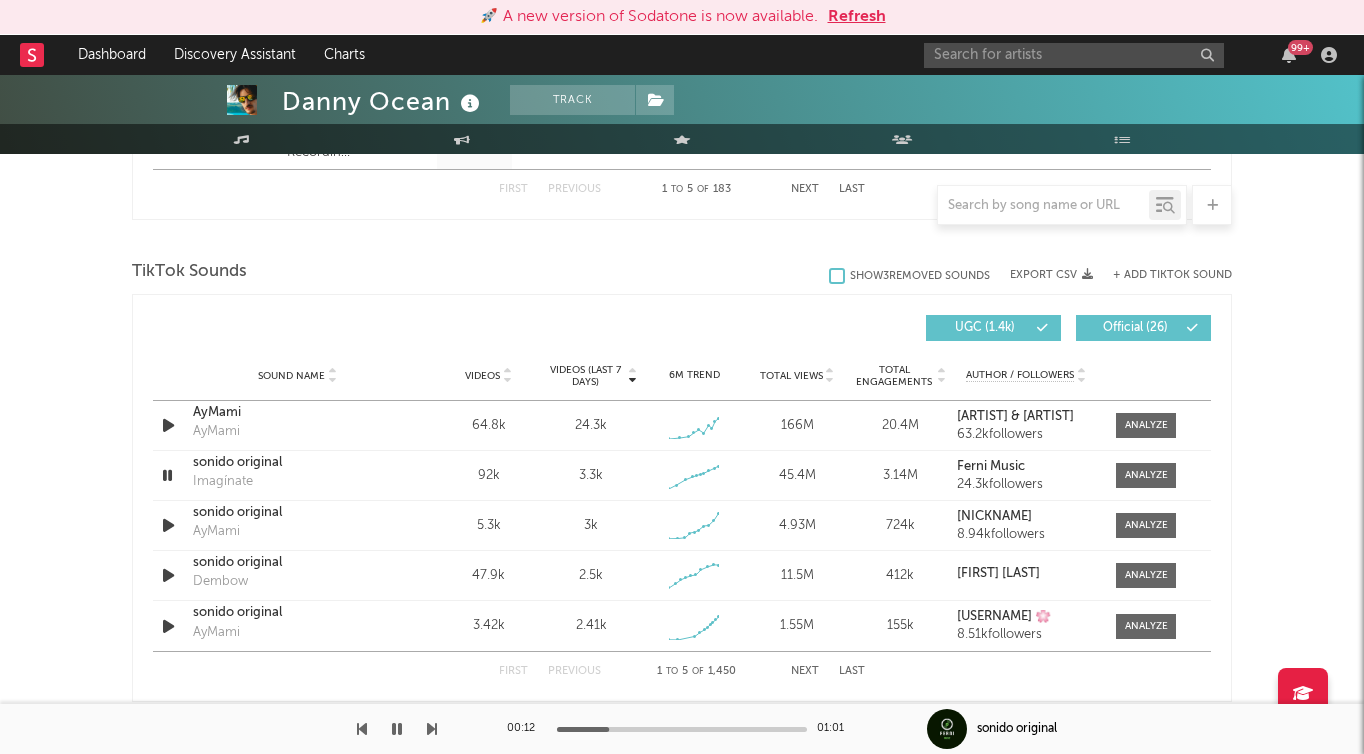 click at bounding box center [837, 276] 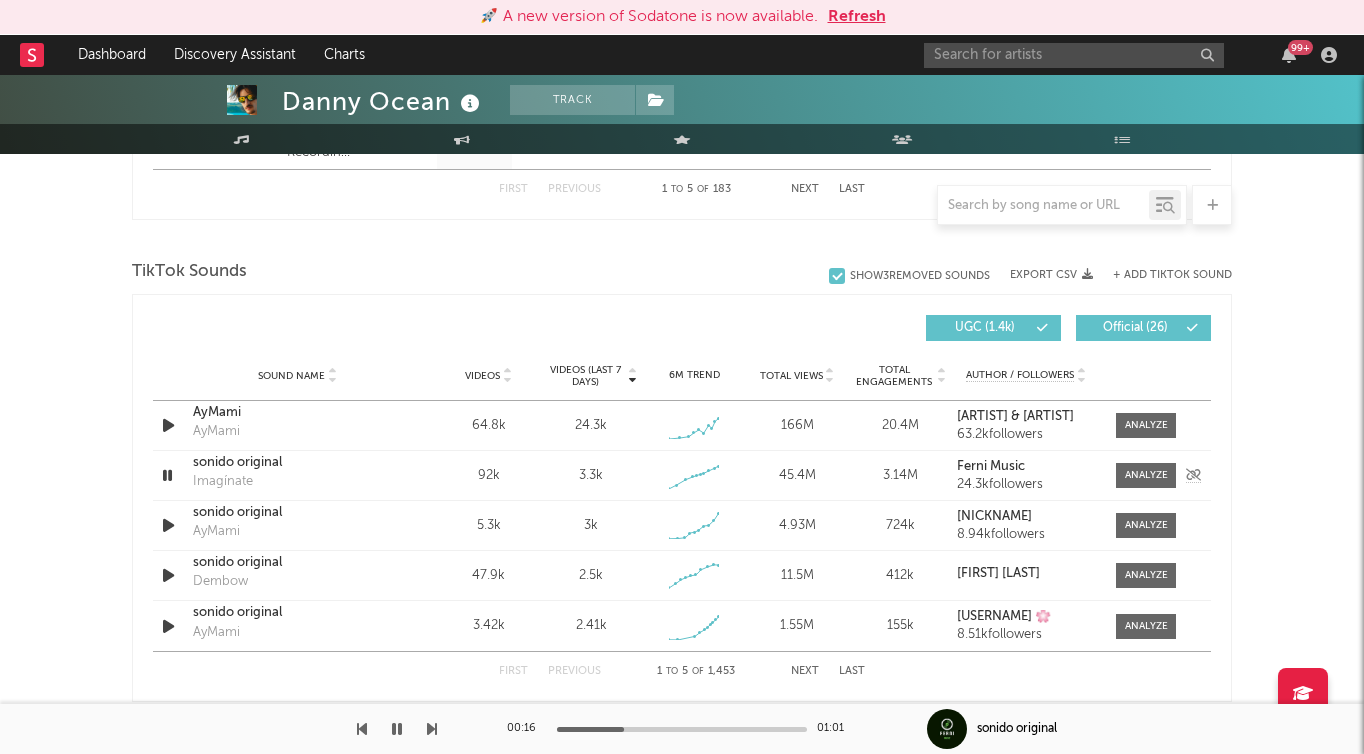 click at bounding box center (167, 475) 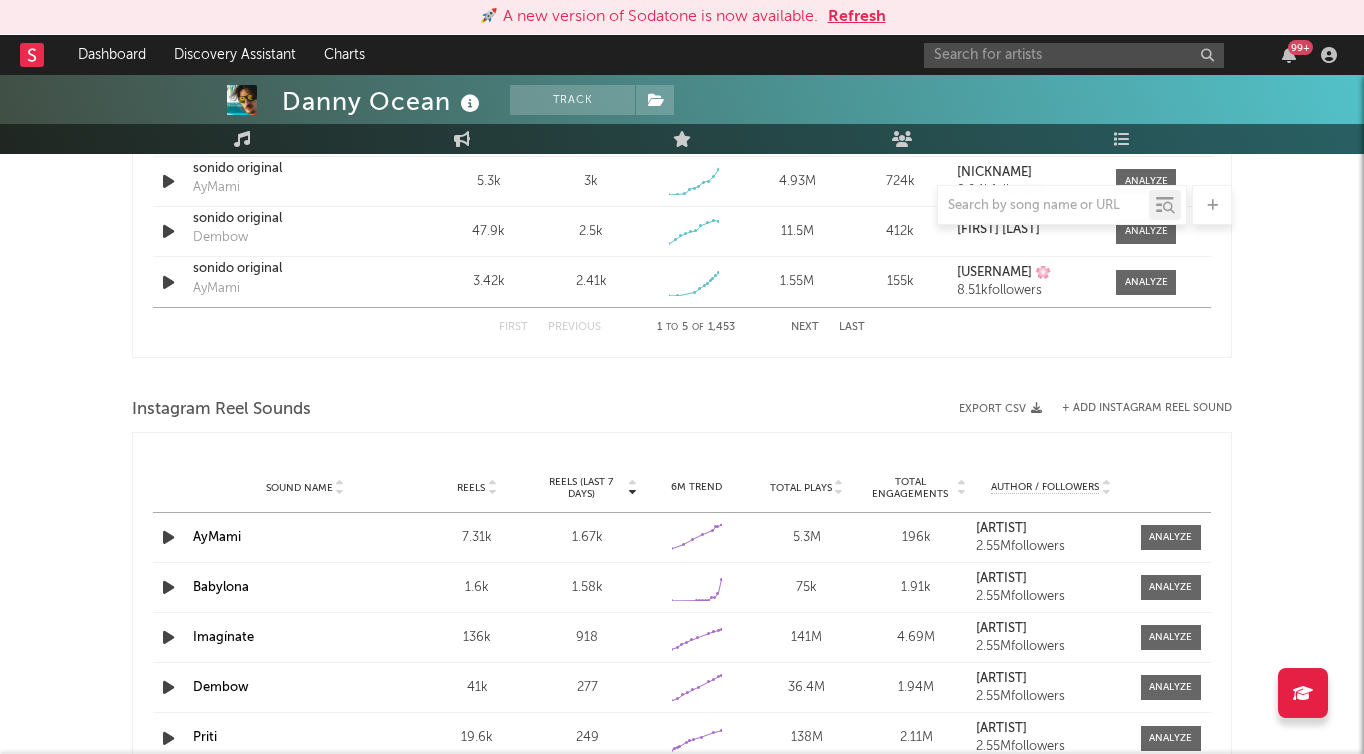 scroll, scrollTop: 1616, scrollLeft: 0, axis: vertical 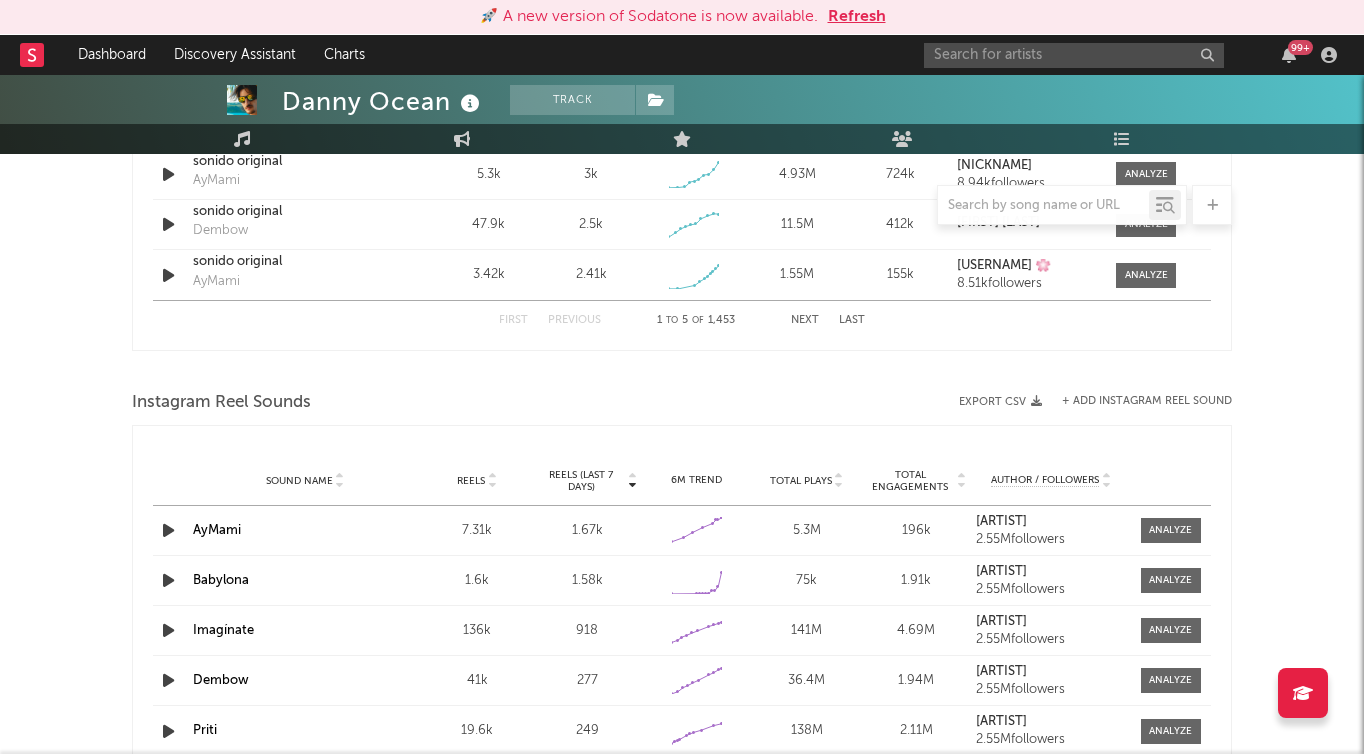 click on "Refresh" at bounding box center [857, 17] 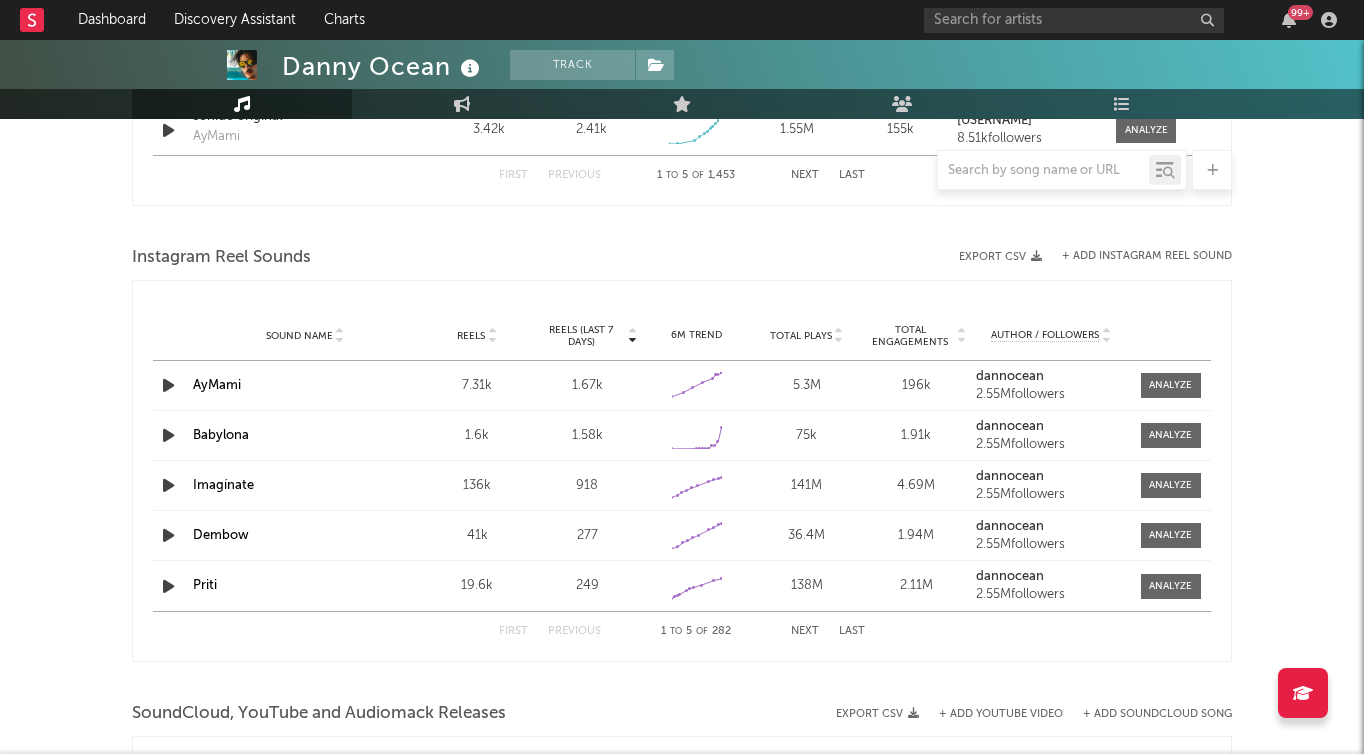 scroll, scrollTop: 1749, scrollLeft: 0, axis: vertical 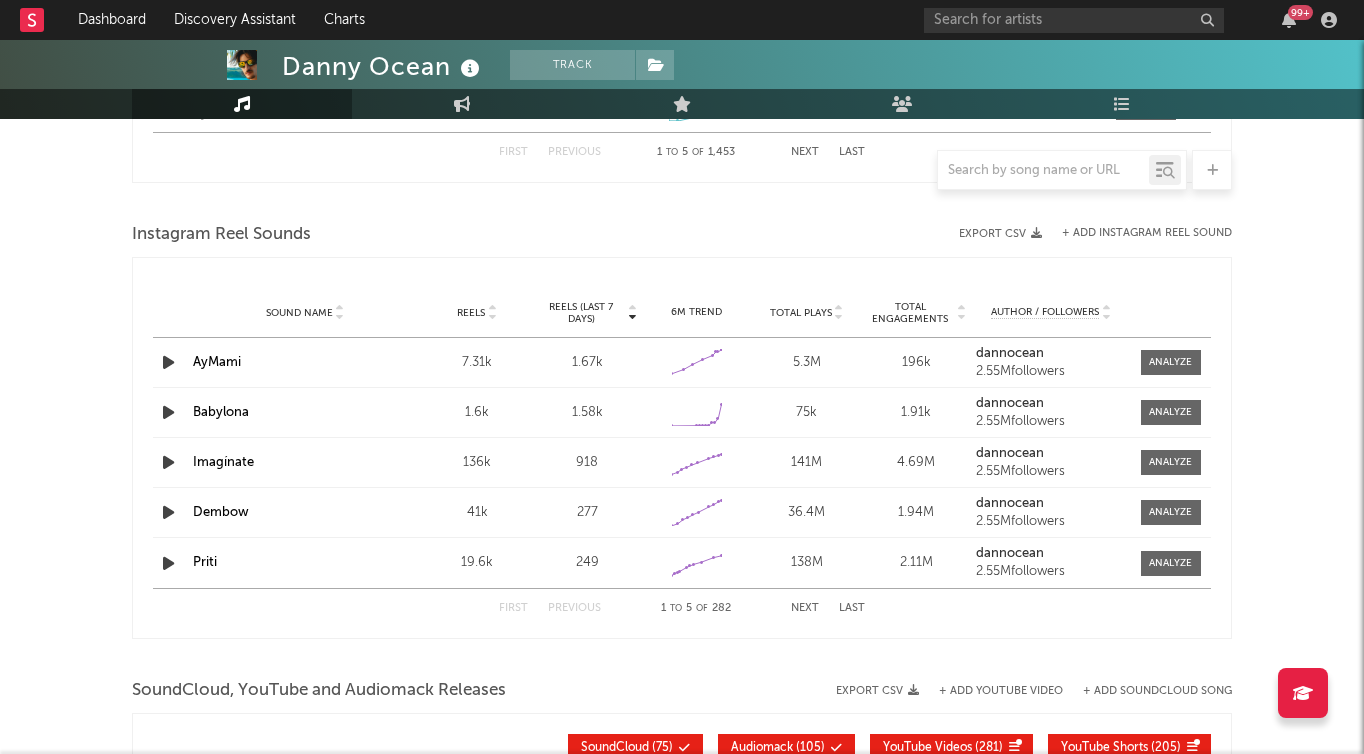 click on "Reels" at bounding box center [471, 313] 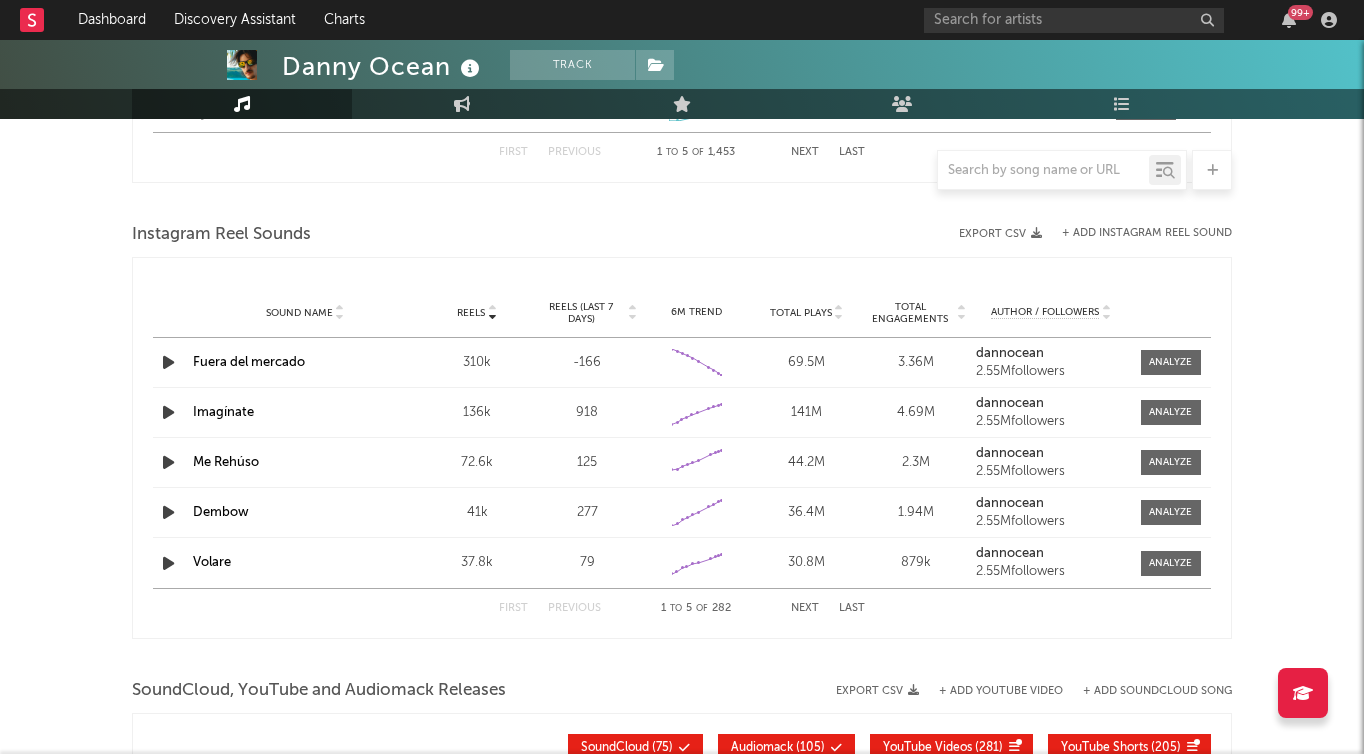 click on "Sound Name Reels Reels (last 7 days) 6M Trend Total Plays Total Engagements Author / Followers" at bounding box center (682, 313) 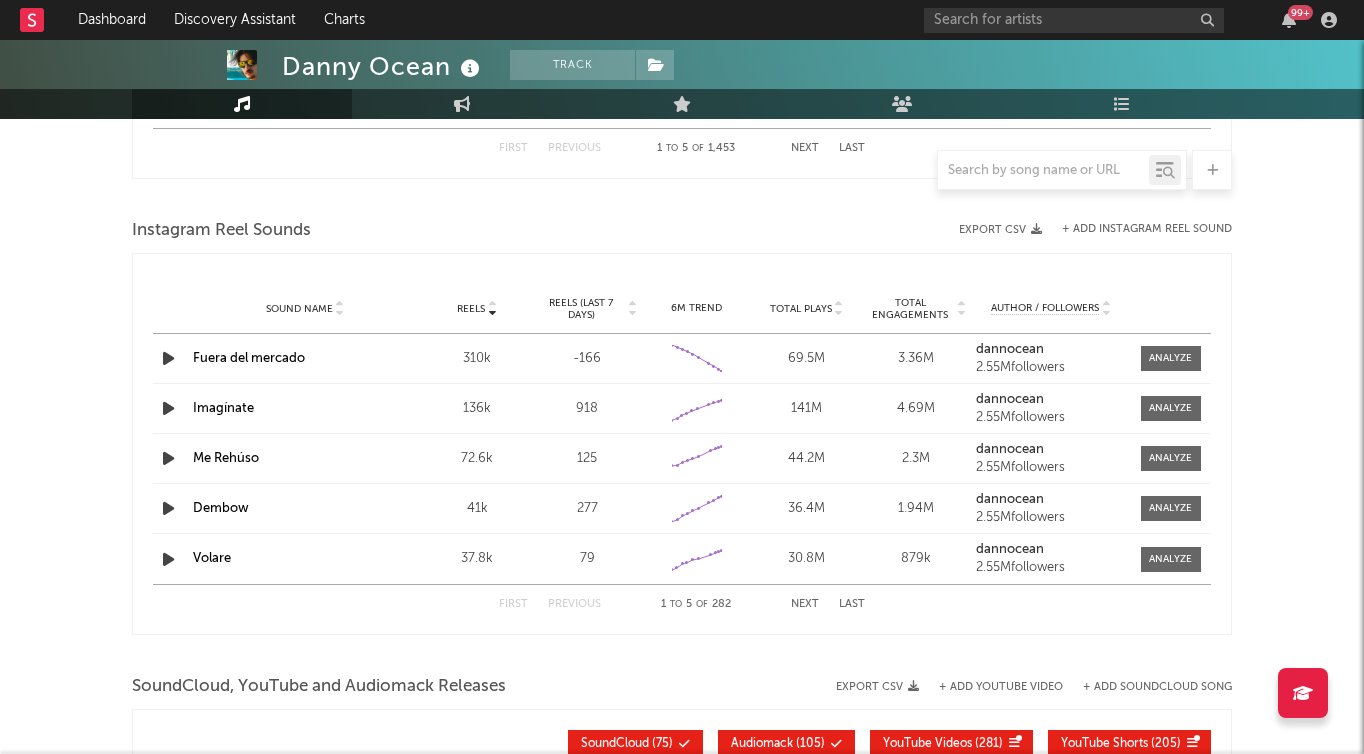 scroll, scrollTop: 1765, scrollLeft: 0, axis: vertical 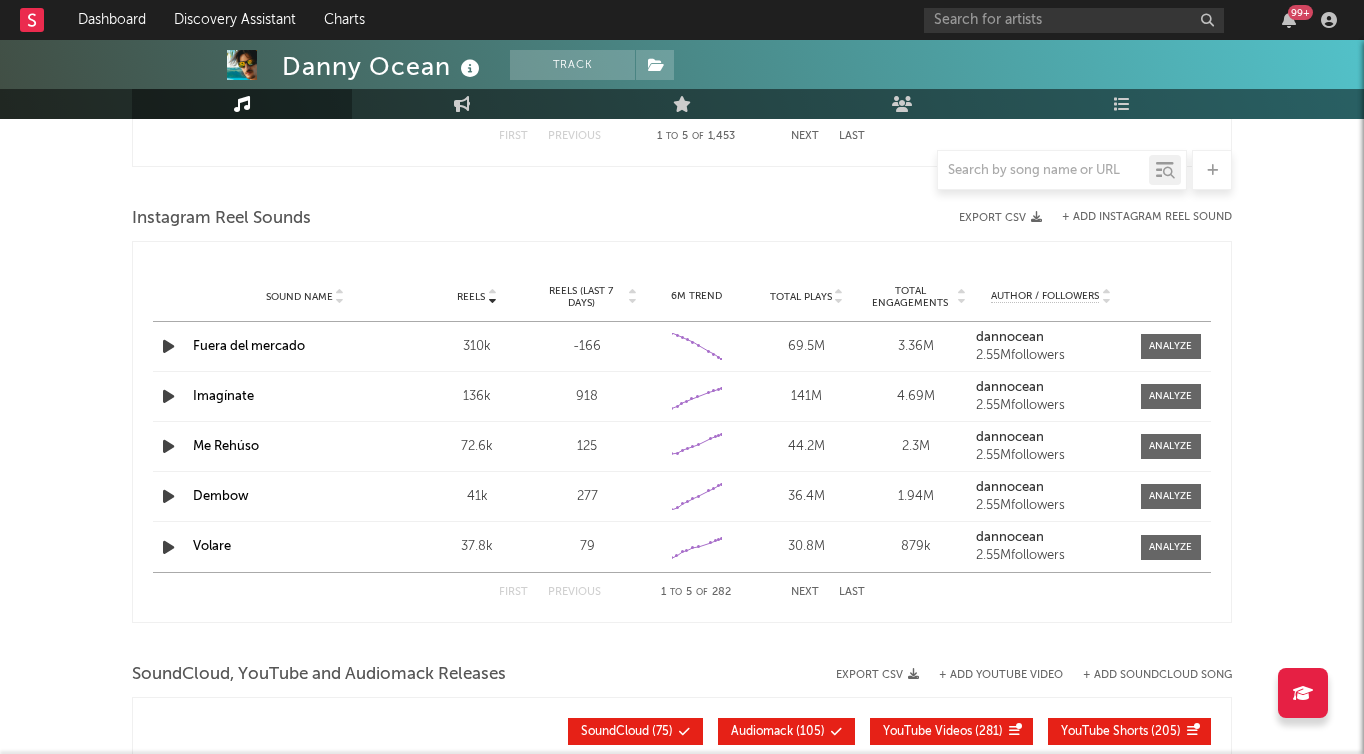 click on "Reels" at bounding box center (471, 297) 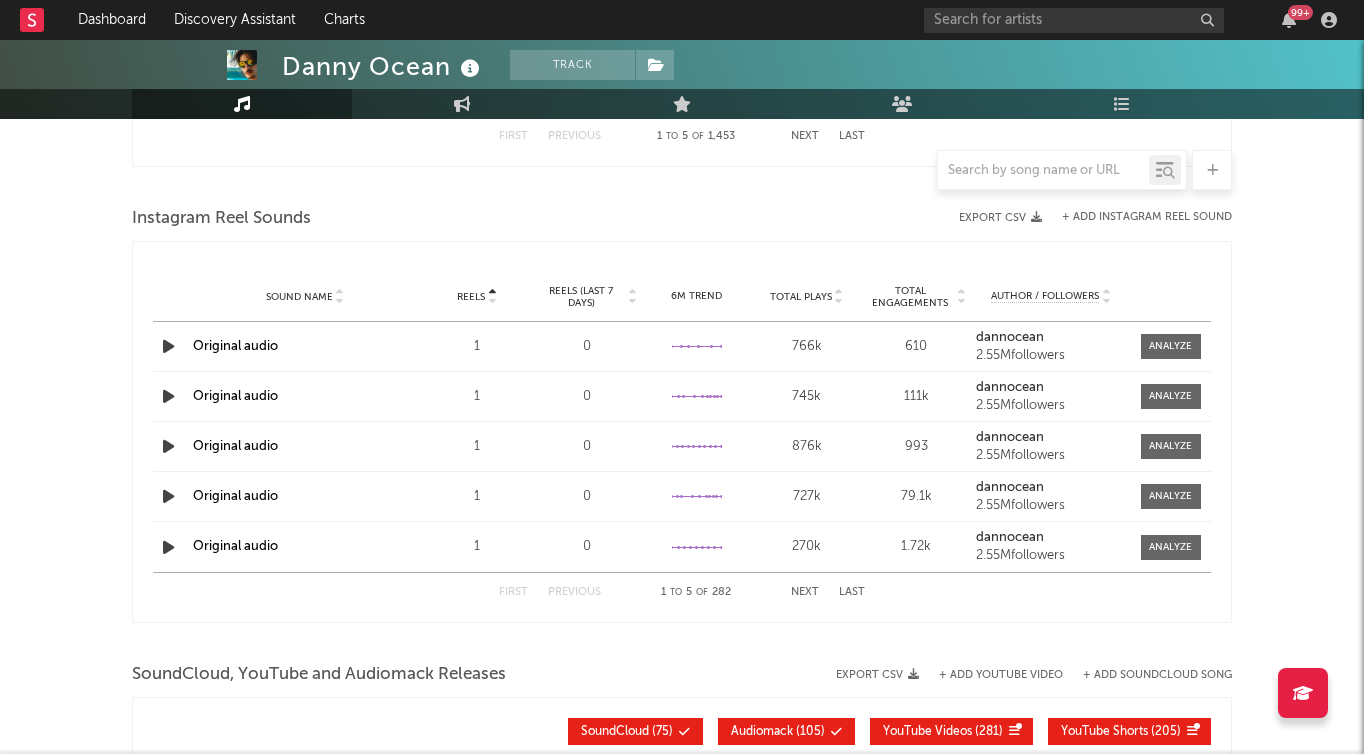 click at bounding box center (492, 293) 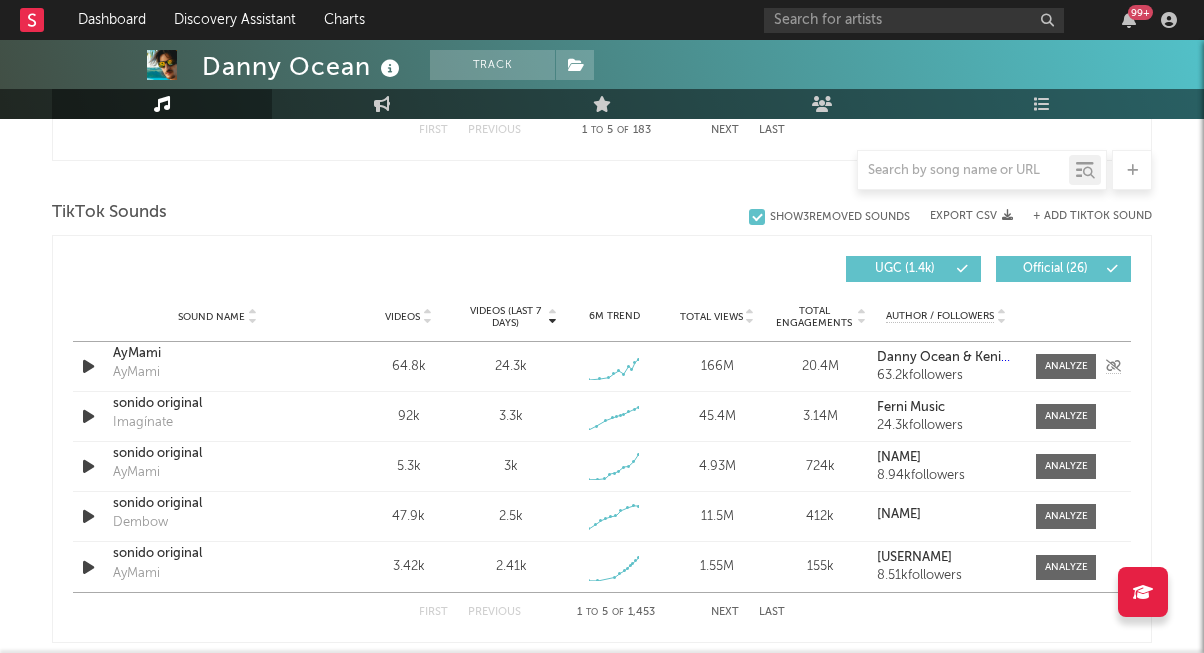 scroll, scrollTop: 1290, scrollLeft: 0, axis: vertical 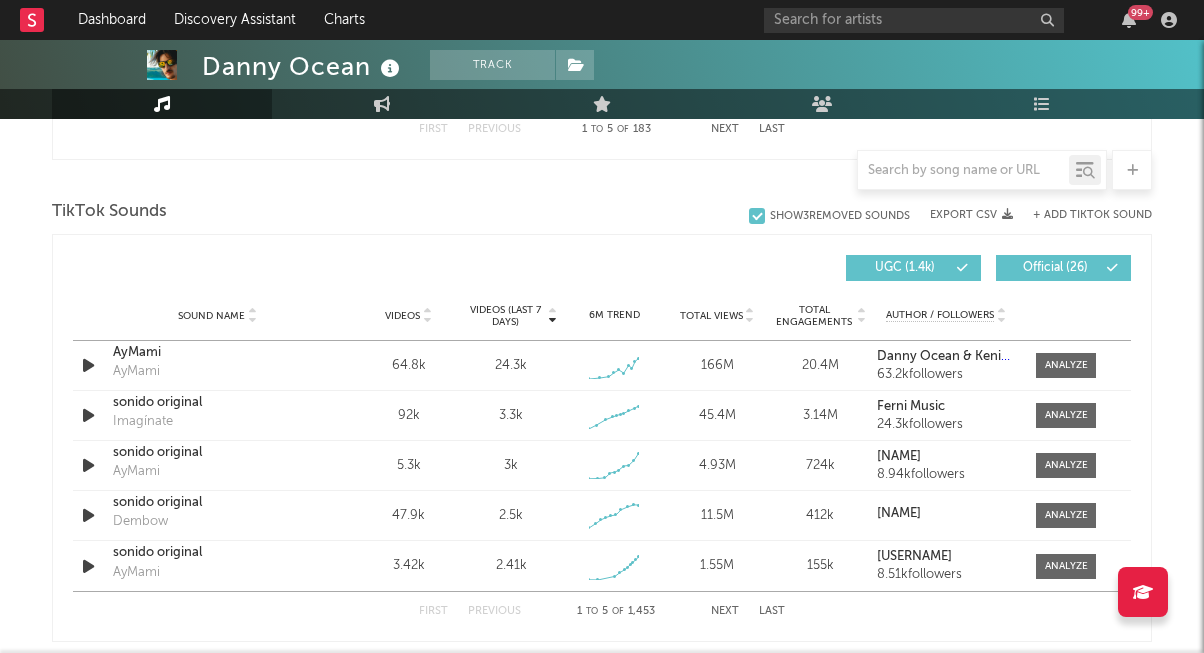 click at bounding box center (427, 320) 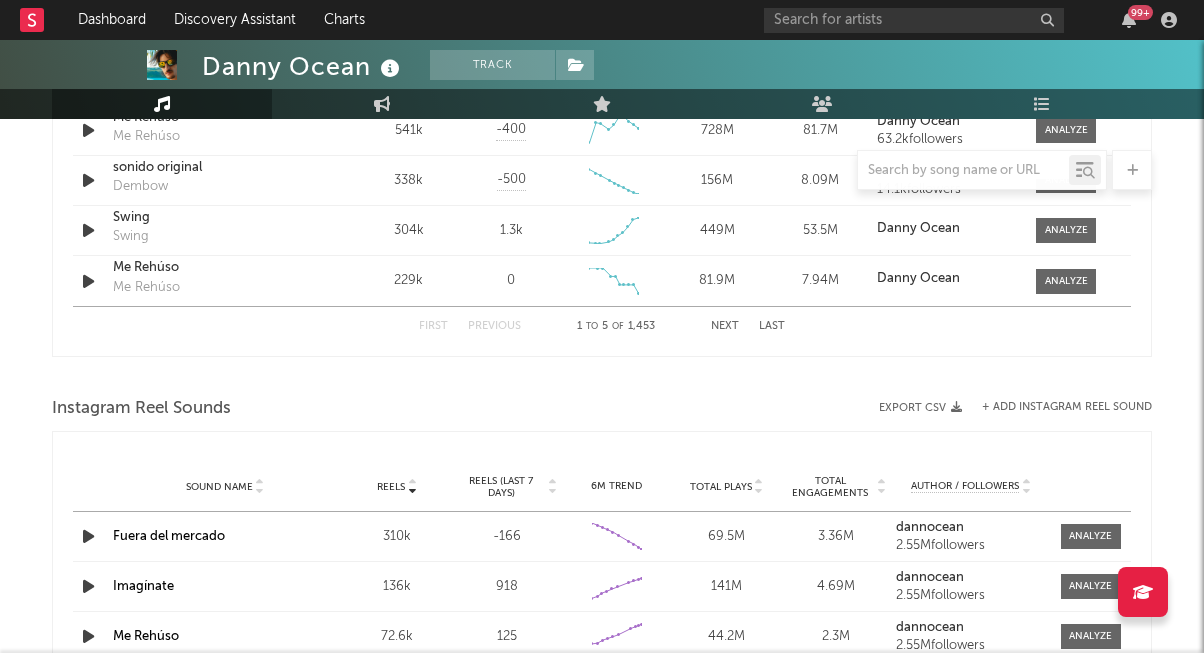 scroll, scrollTop: 1576, scrollLeft: 0, axis: vertical 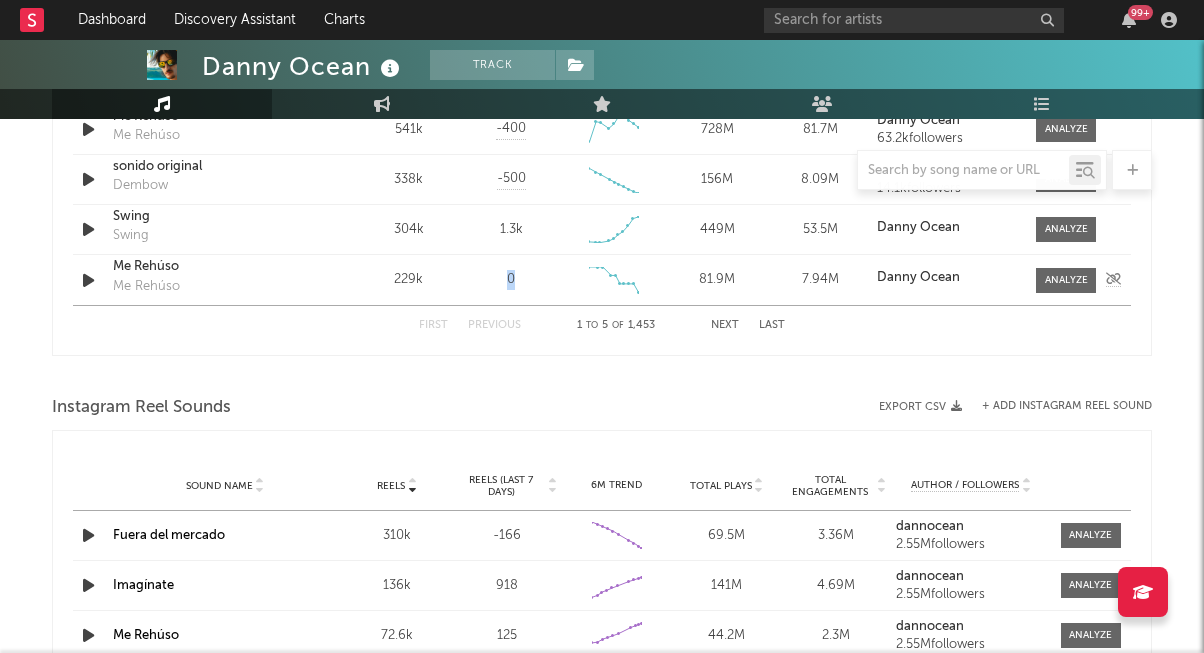 drag, startPoint x: 513, startPoint y: 281, endPoint x: 414, endPoint y: 274, distance: 99.24717 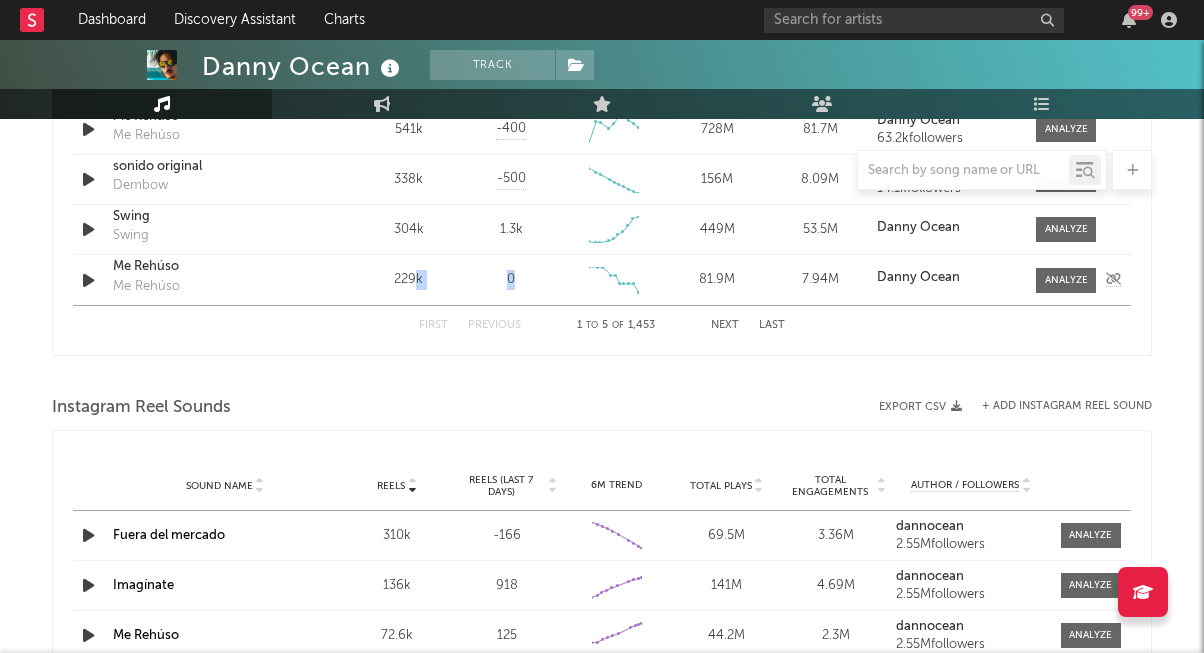 click on "229k" at bounding box center [408, 280] 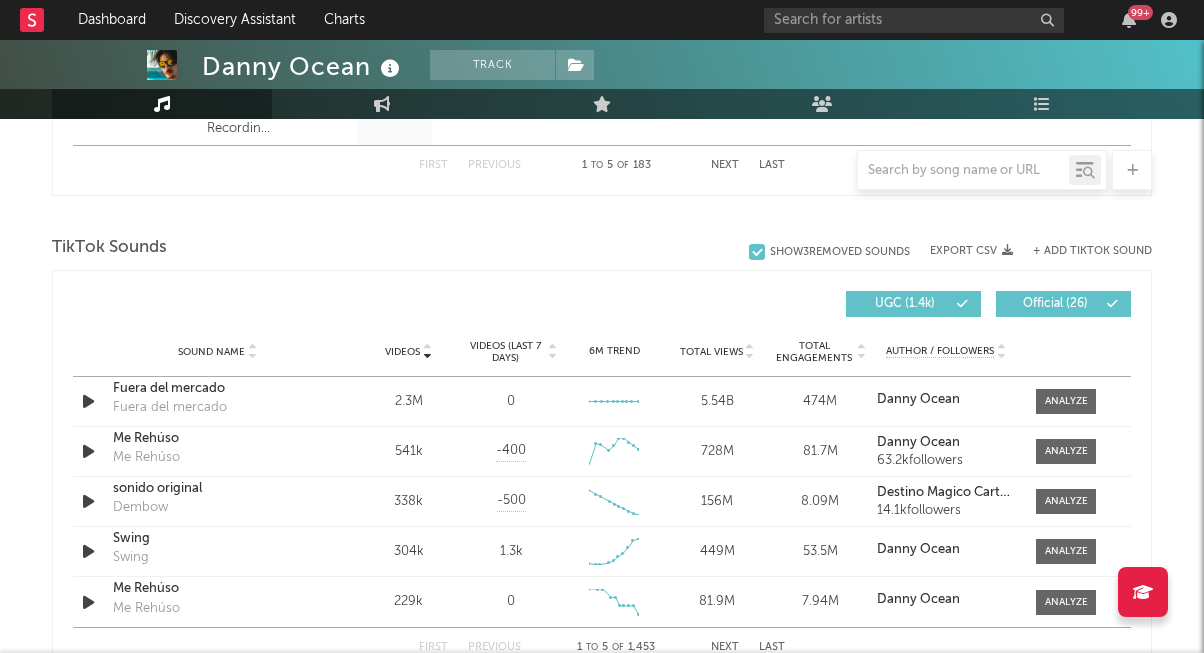 scroll, scrollTop: 1351, scrollLeft: 0, axis: vertical 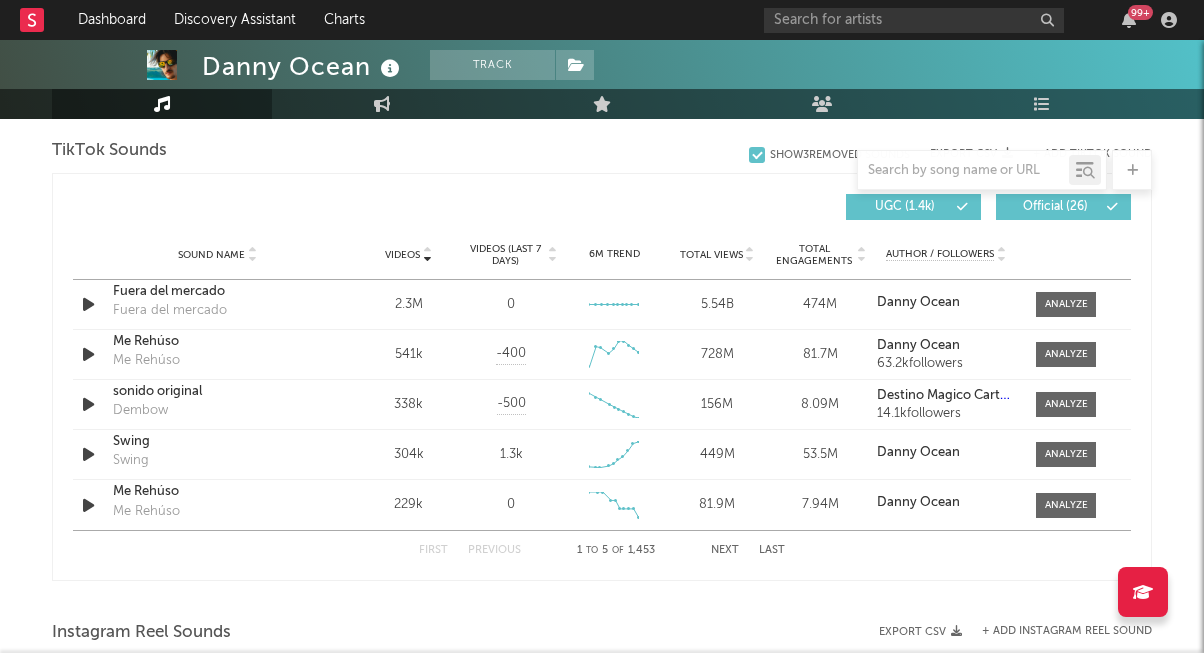 click on "Next" at bounding box center (725, 550) 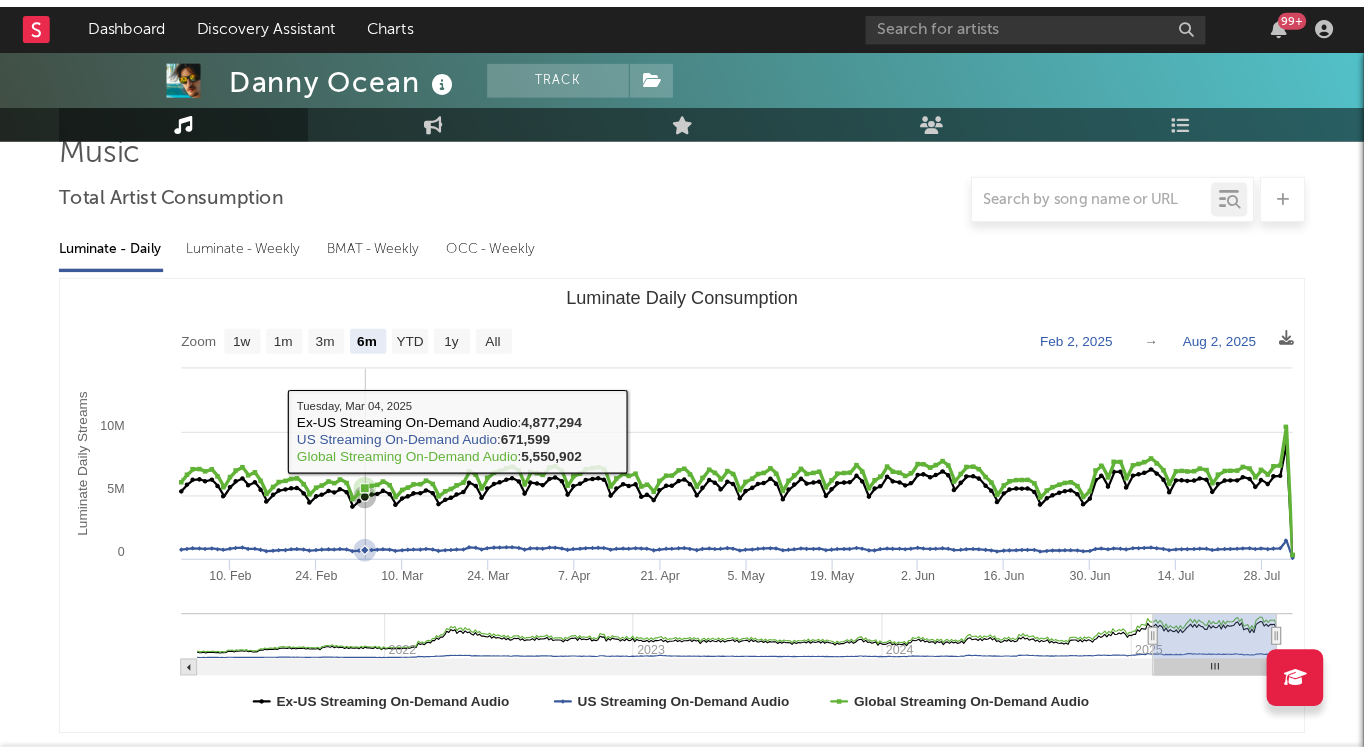 scroll, scrollTop: 160, scrollLeft: 0, axis: vertical 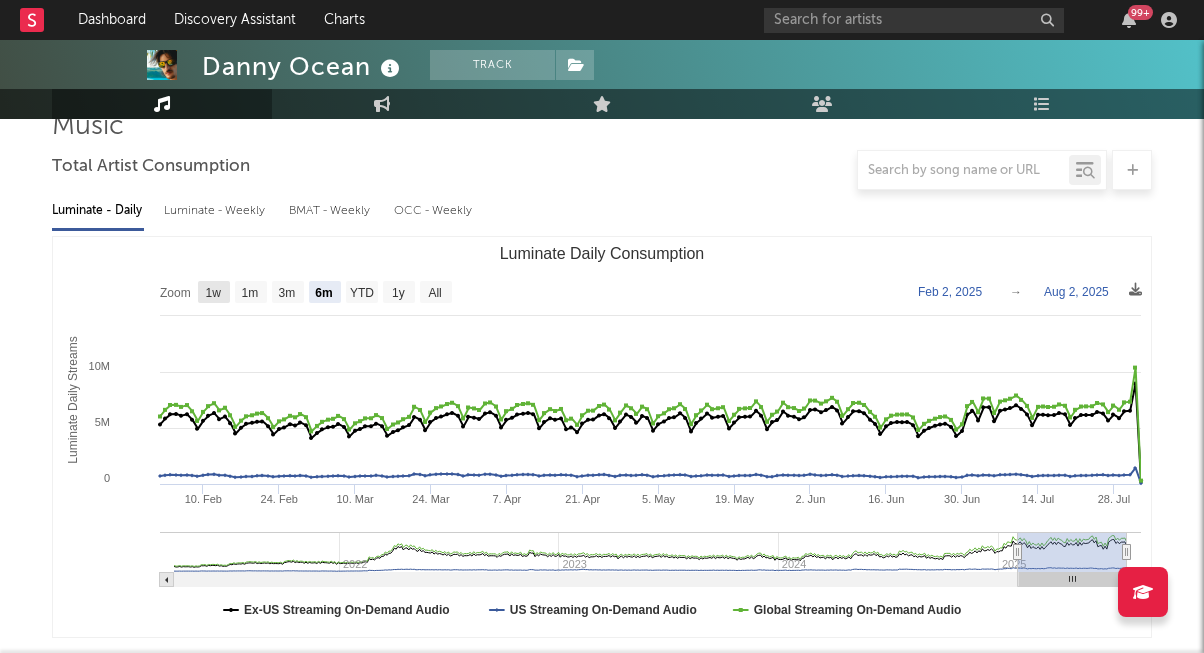 click on "1w" 